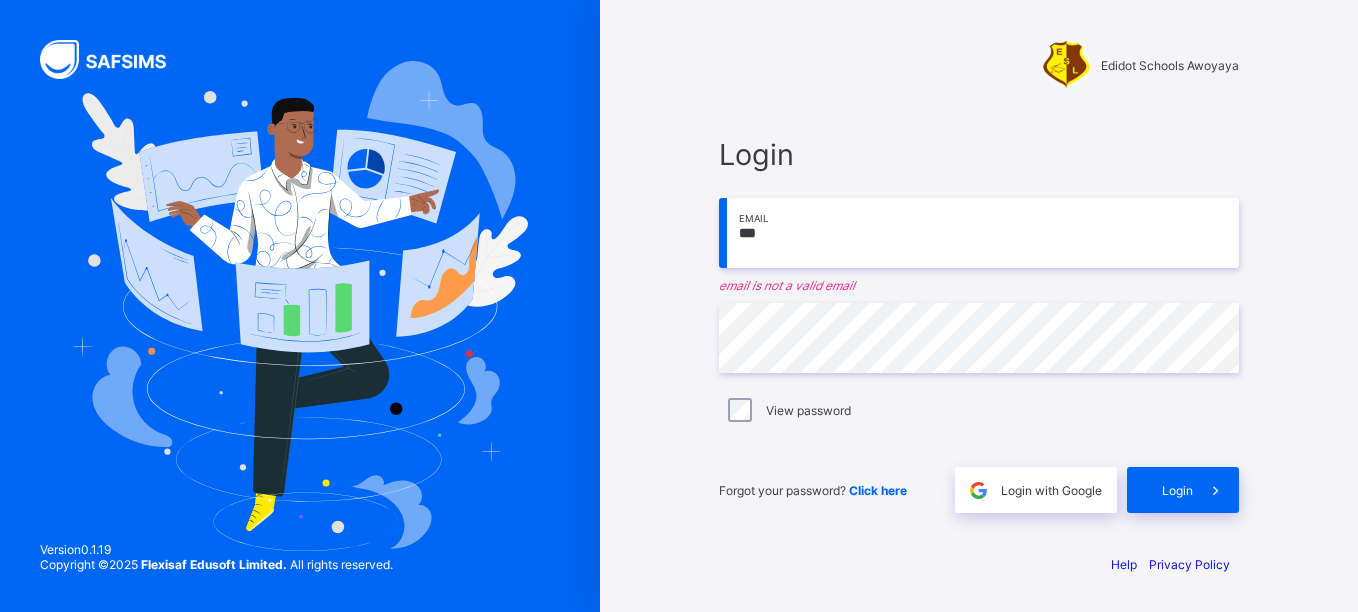 scroll, scrollTop: 0, scrollLeft: 0, axis: both 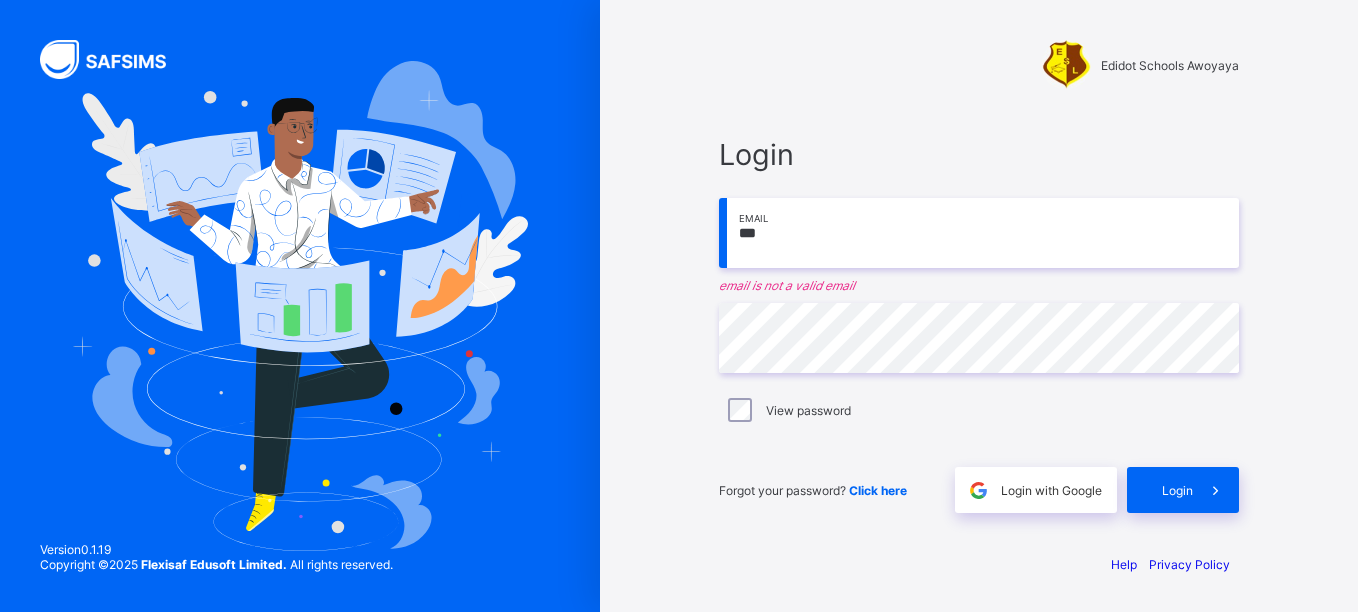 type on "**********" 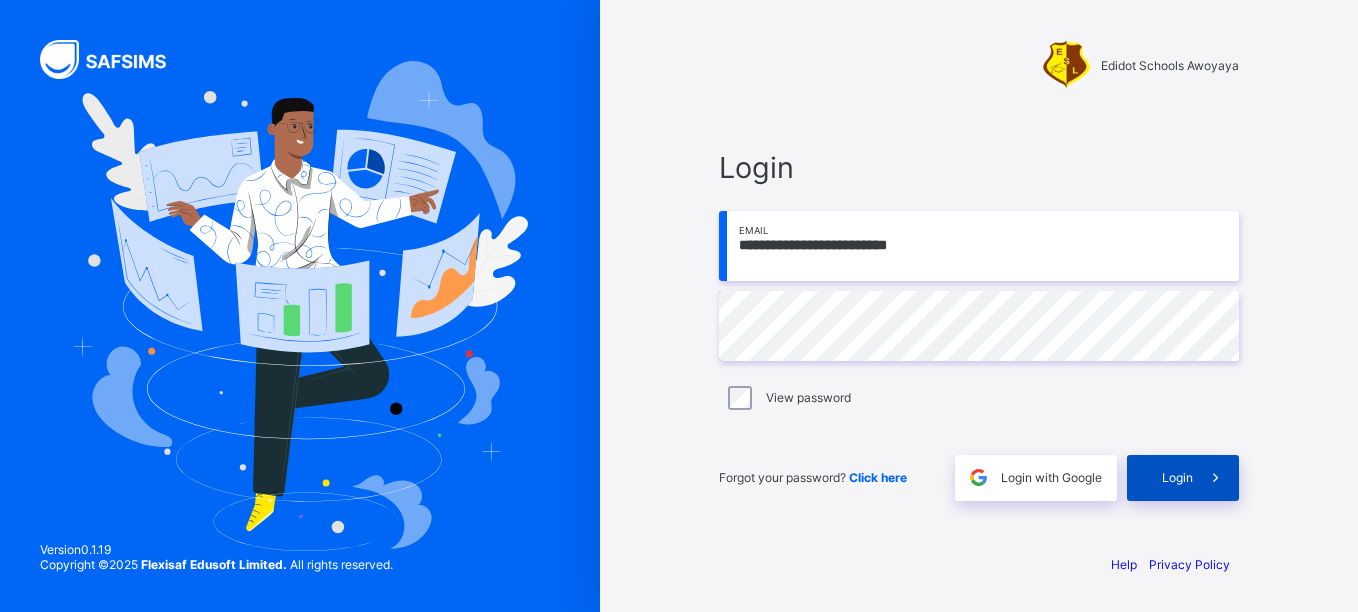click on "Login" at bounding box center (1183, 478) 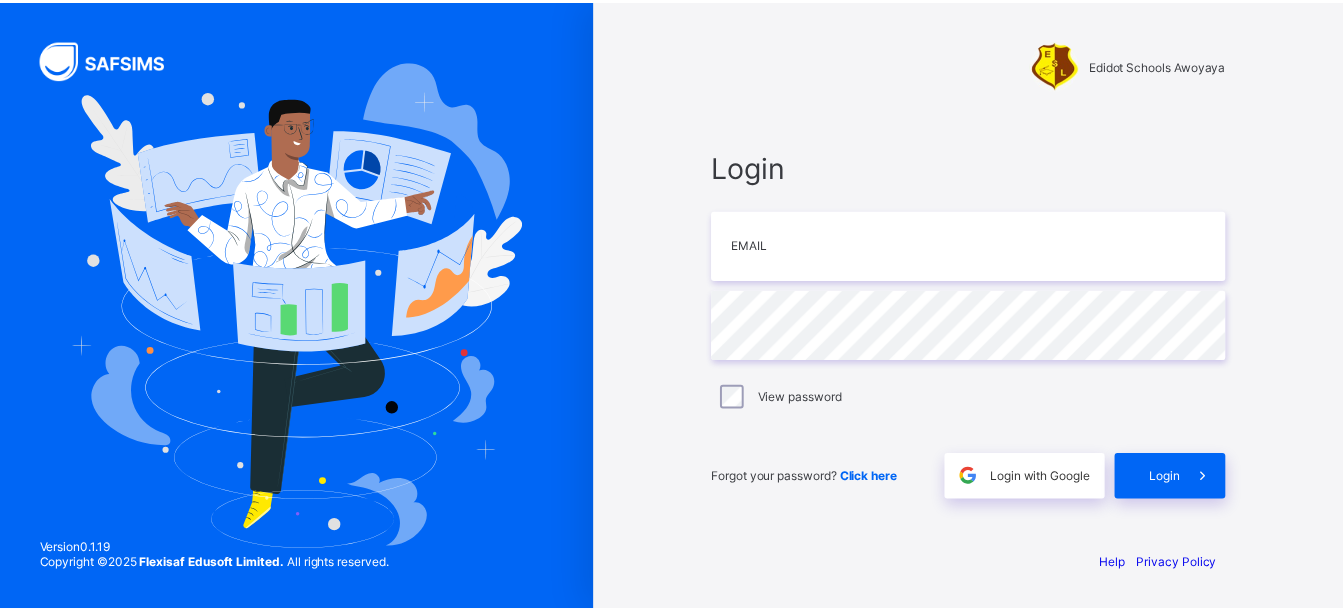 scroll, scrollTop: 0, scrollLeft: 0, axis: both 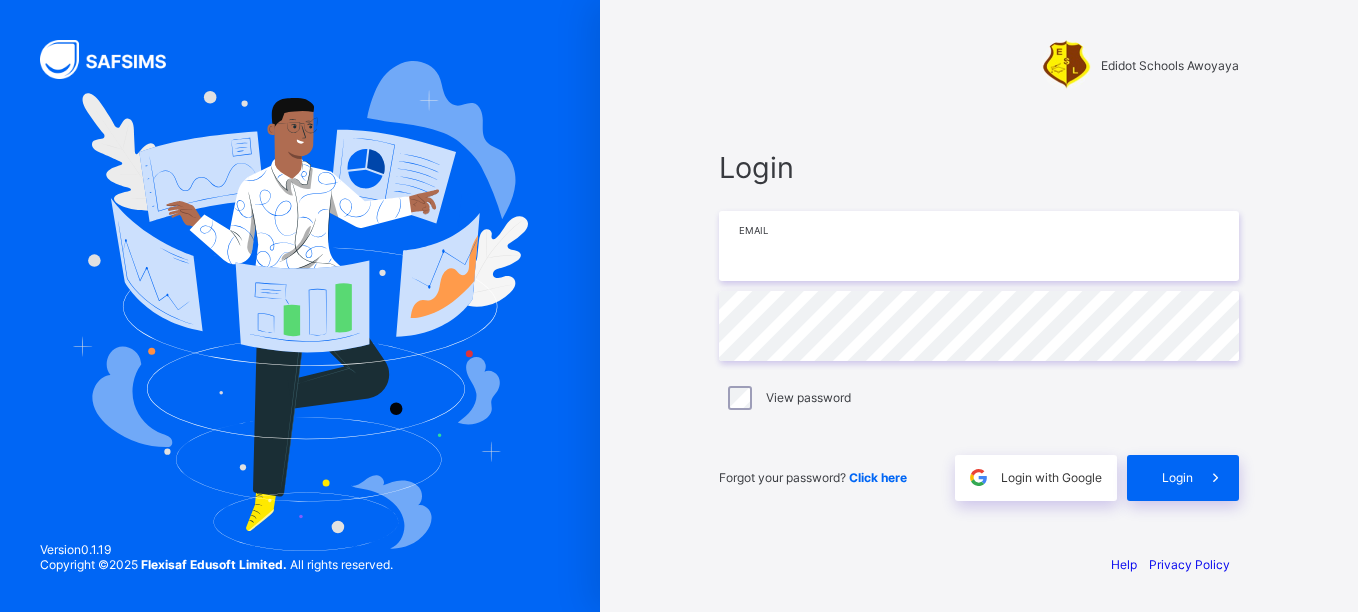 click at bounding box center (979, 246) 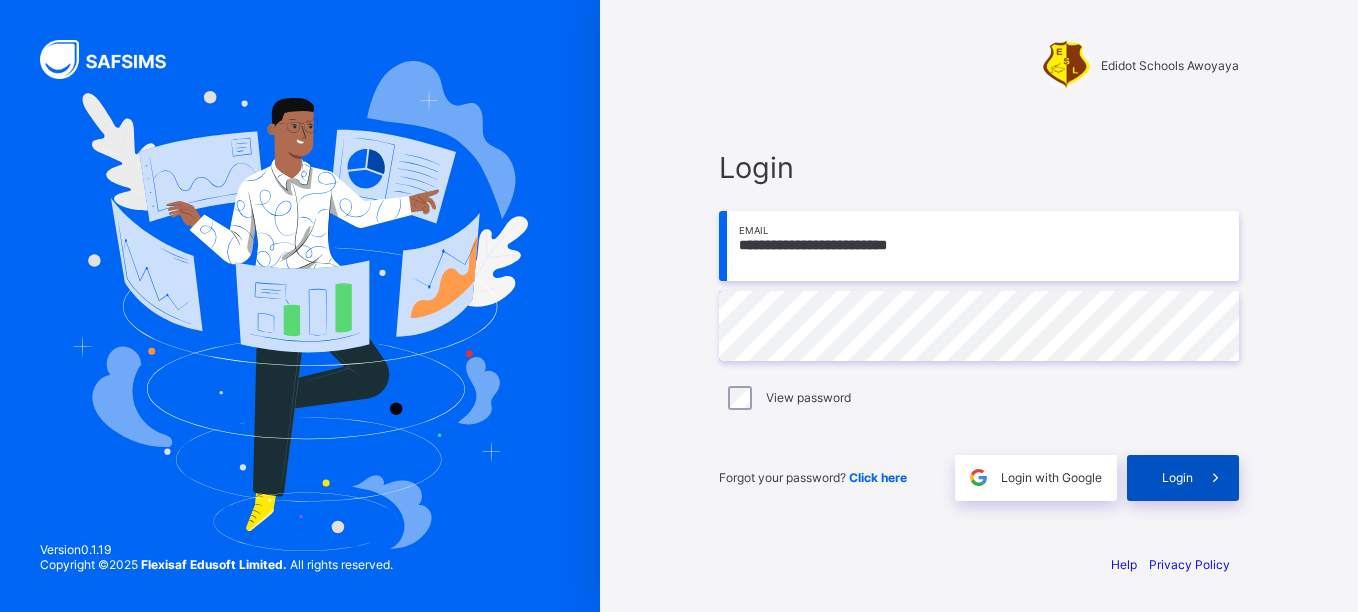 click on "Login" at bounding box center [1177, 477] 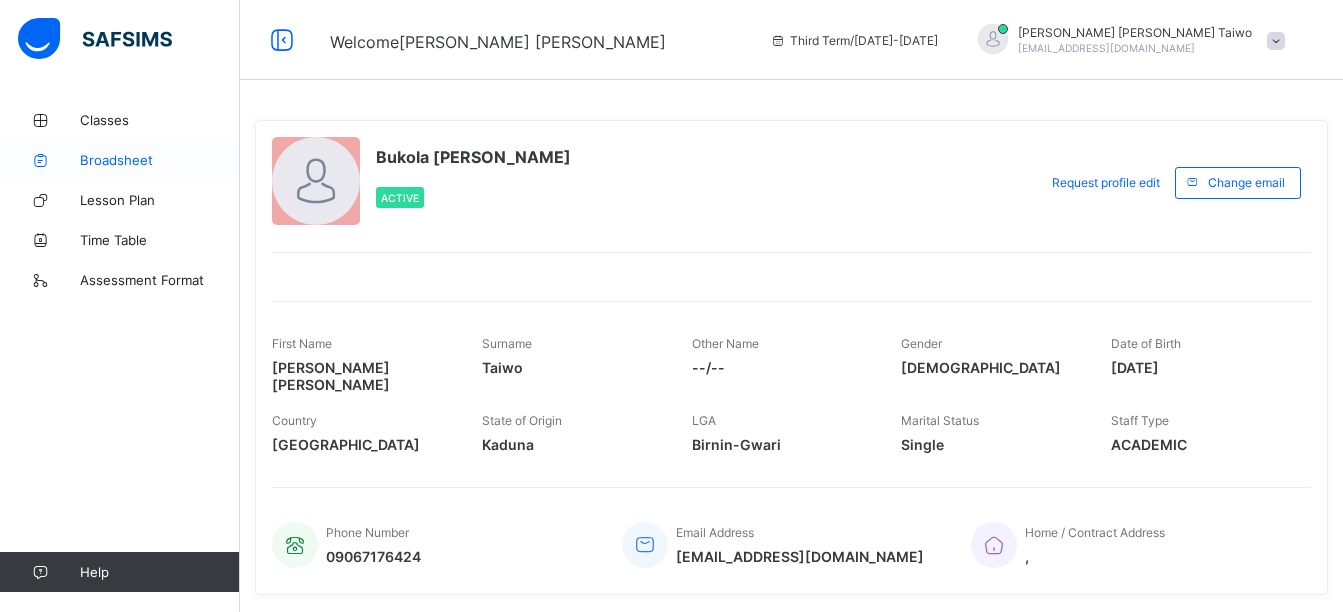 click on "Broadsheet" at bounding box center [160, 160] 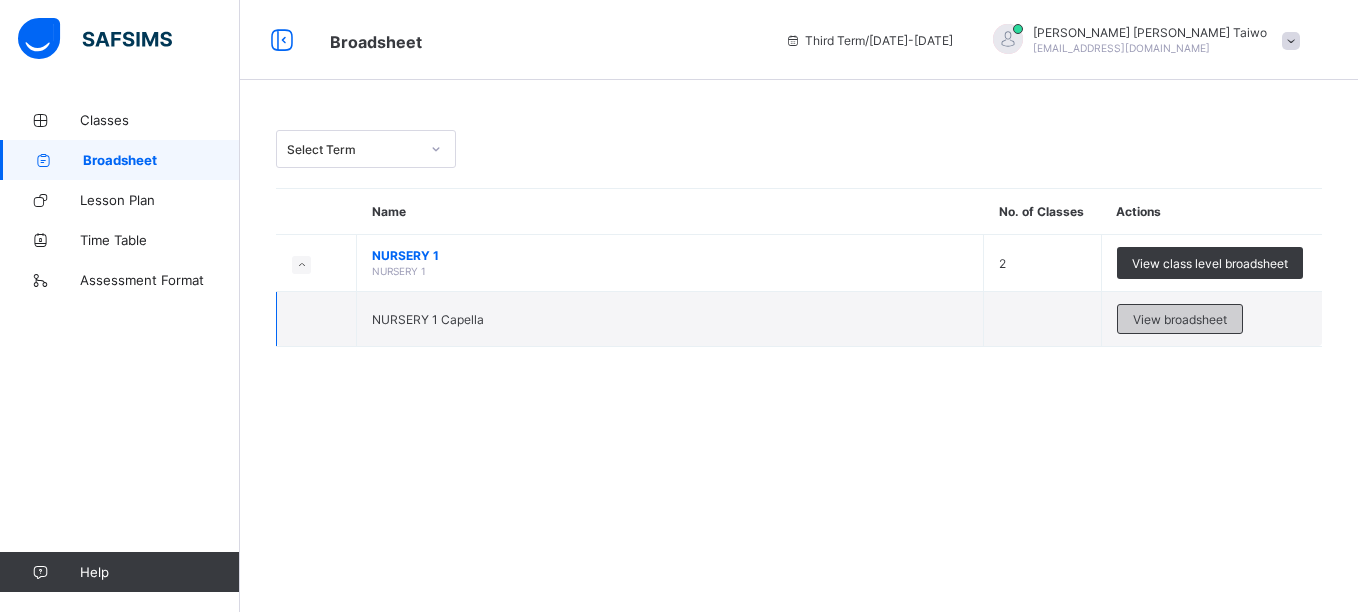 click on "View broadsheet" at bounding box center [1180, 319] 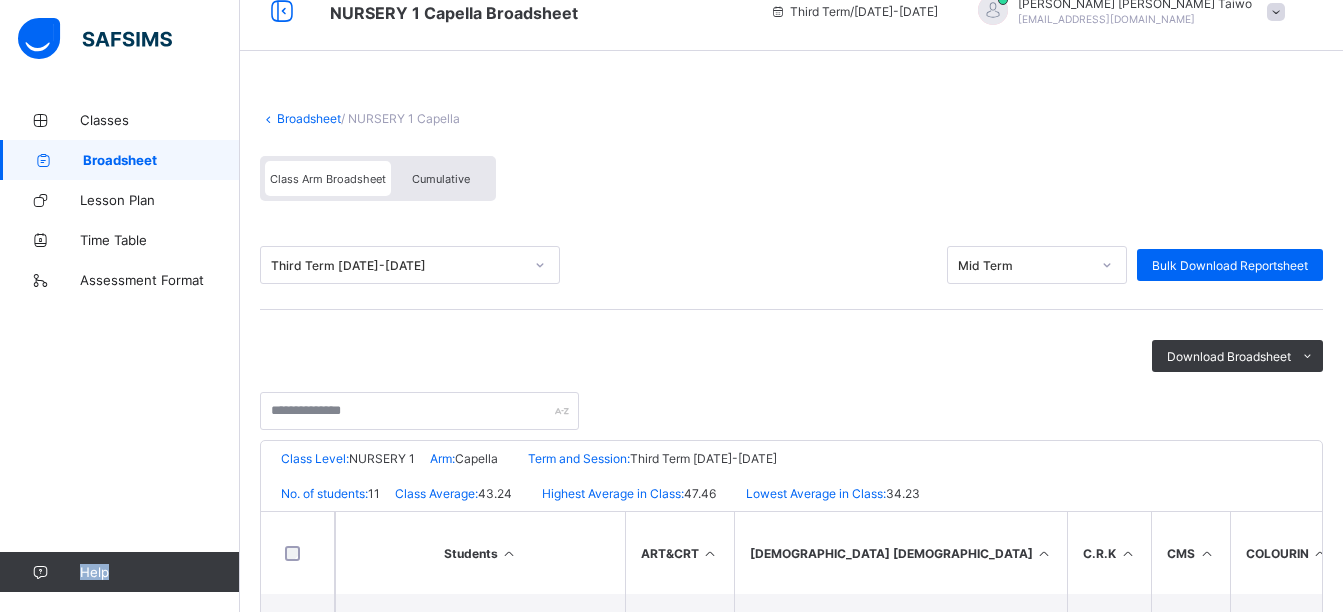scroll, scrollTop: 0, scrollLeft: 0, axis: both 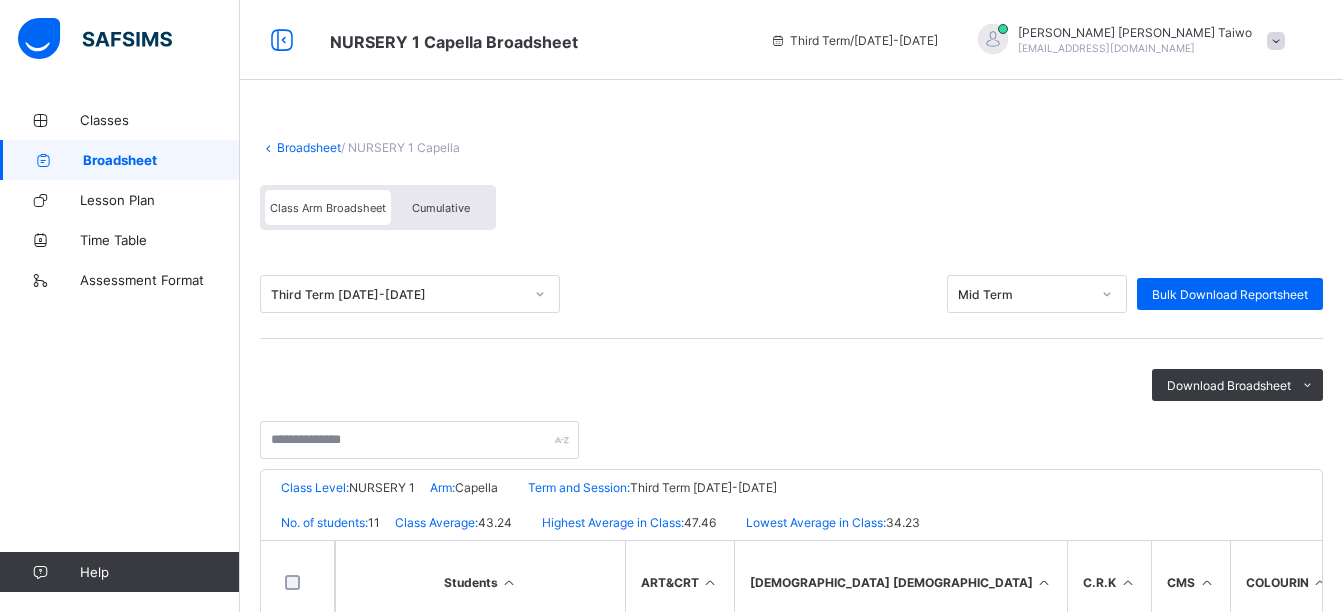 click 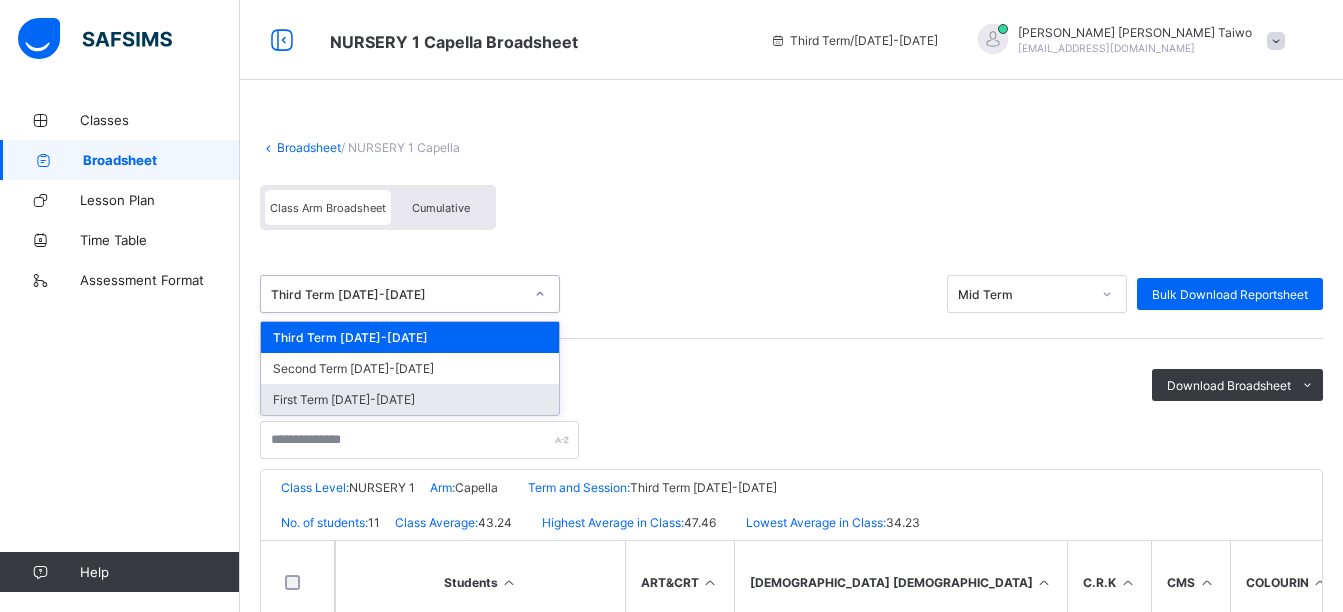click on "First Term 2024-2025" at bounding box center (410, 399) 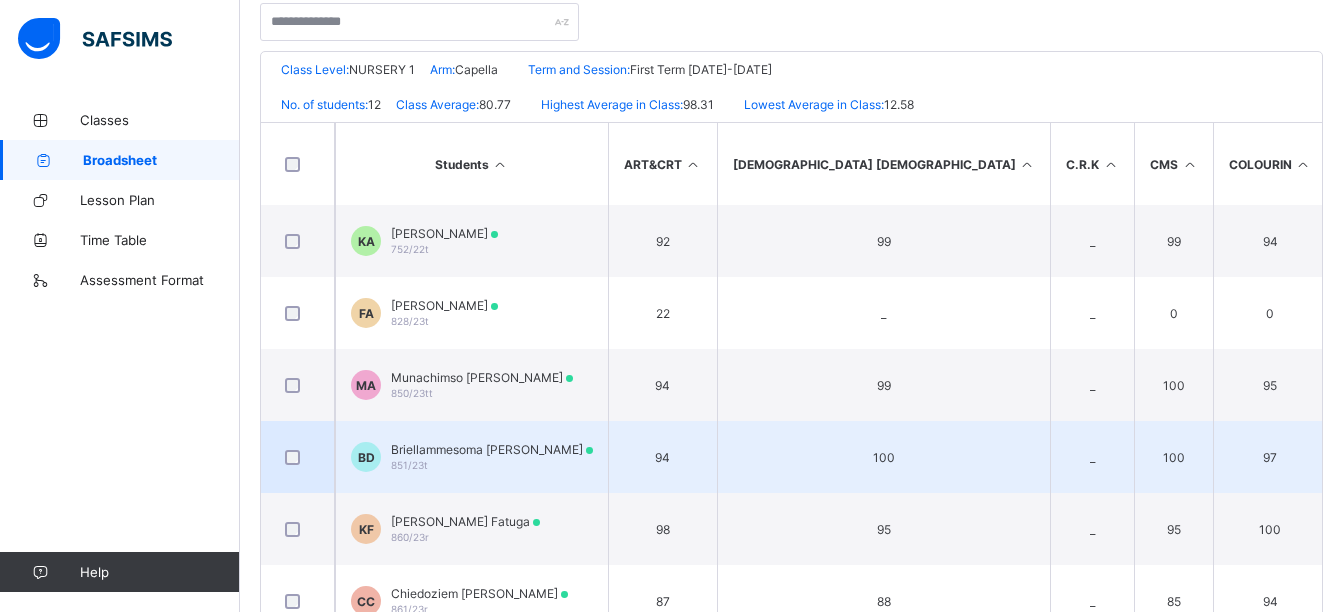 scroll, scrollTop: 469, scrollLeft: 0, axis: vertical 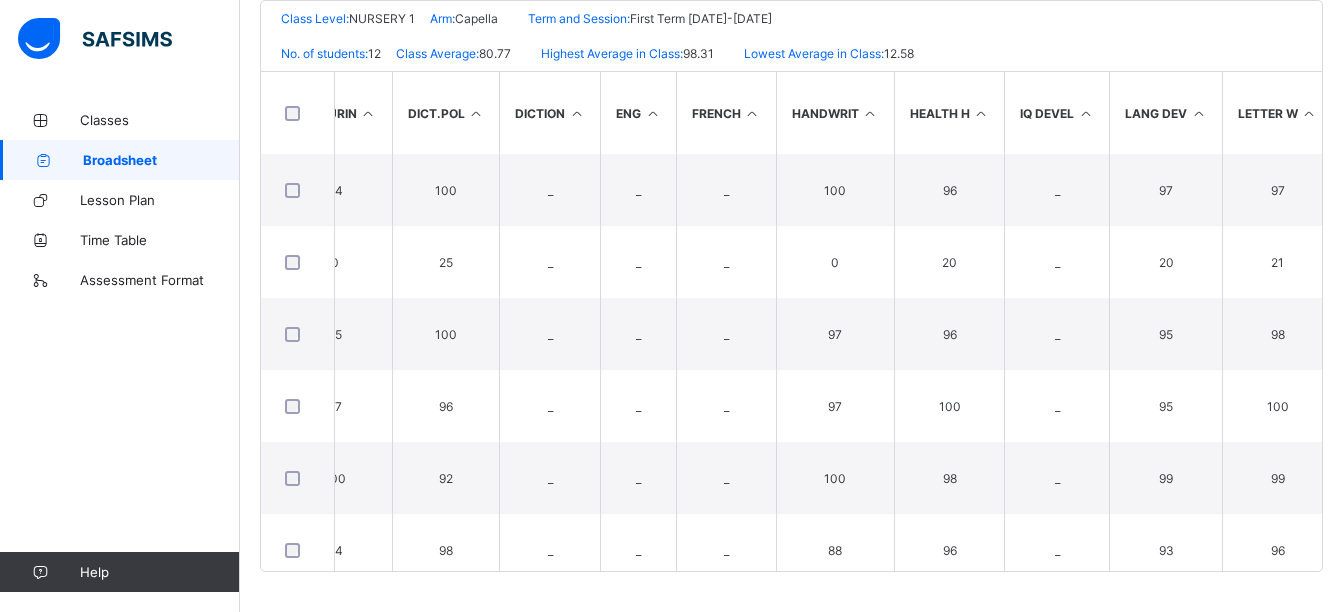 click on "Edidot Schools Awoyaya Date: 10th Jul 2025, 6:04:34 am  Class Level:  NURSERY 1  Arm:  Capella  Term and Session:  First Term 2024-2025  No. of students:  12  Class Average:  80.77  Highest Average in Class:  98.31  Lowest Average in Class:  12.58 S/NO Admission No. Full Name ART&CRT BIBLE ST C.R.K CMS COLOURIN DICT.POL DICTION  ENG FRENCH HANDWRIT HEALTH H IQ DEVEL LANG DEV LETTER W MAT/QUAN MUSIC NUMBER W P.H.E PHONETIC PHONICS RHYMES  S H SCIENCE  SEC.EDU SOC STD SOCIAL H SPELLING VIS.ART VOC YORUBA TOTAL Average Position  Grade 1 752/22t Kendall Adannaya  Agugoesi   92   99   _   99   94   100   _   _   _   100   96   _   97   97   _   _   99   _   _   _   98   98   93   _   _   _   _   _   _   _ 1262 97.08 4th A+ 2 828/23t Faheezah Diekololami  Abdulazeez   22   _   _   0   0   25   _   _   _   0   20   _   20   21   _   _   0   _   _   _   21   22   0   _   _   _   _   _   _   _ 151 12.58 12th F 3 850/23tt Munachimso Joan  Abiaka   94   99   _   100   95   100   _   _   _   97   96   _   95   98   _   _" at bounding box center (791, 286) 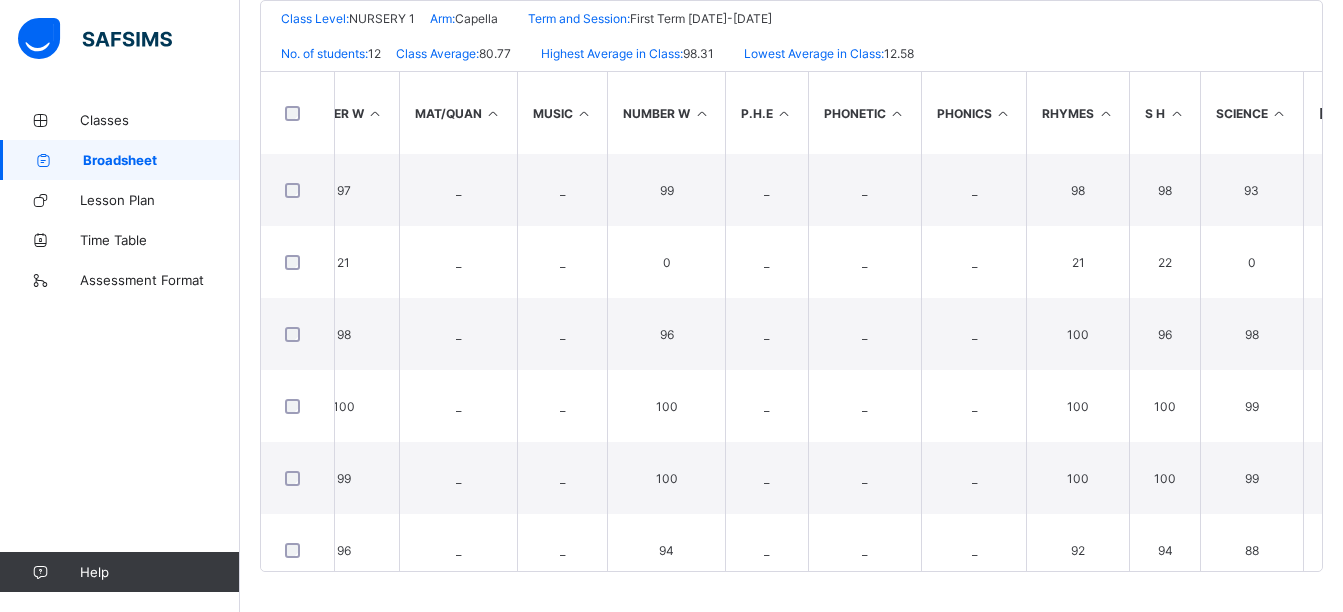 scroll, scrollTop: 0, scrollLeft: 2635, axis: horizontal 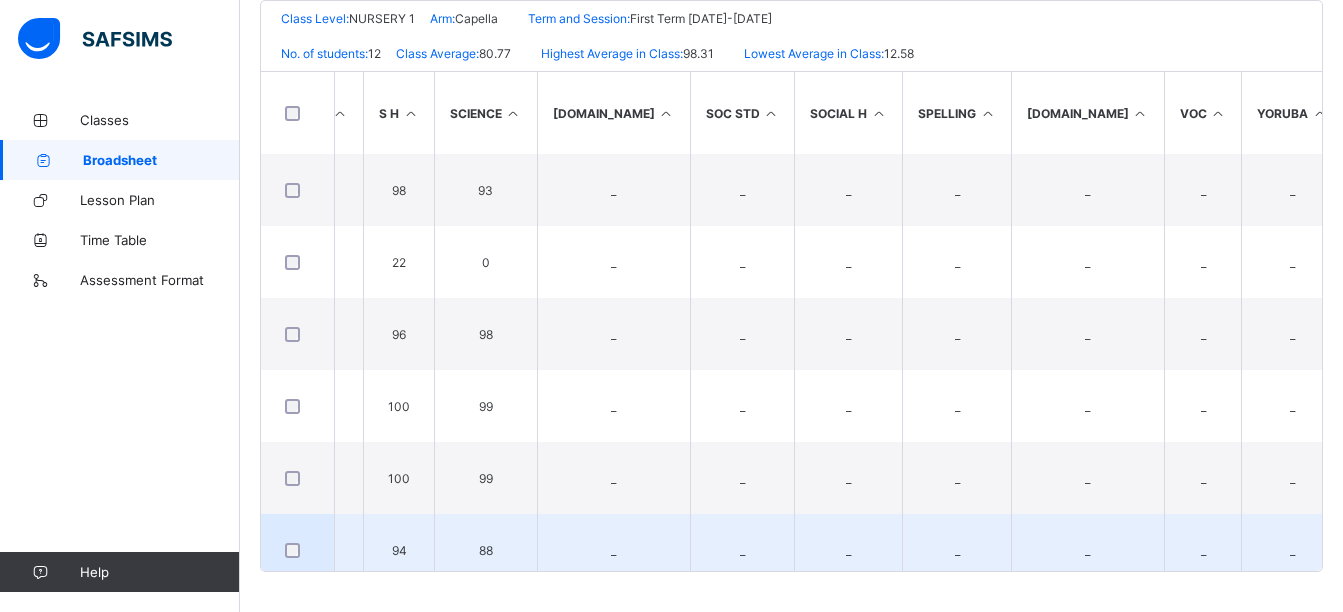 click on "6th" at bounding box center [1543, 550] 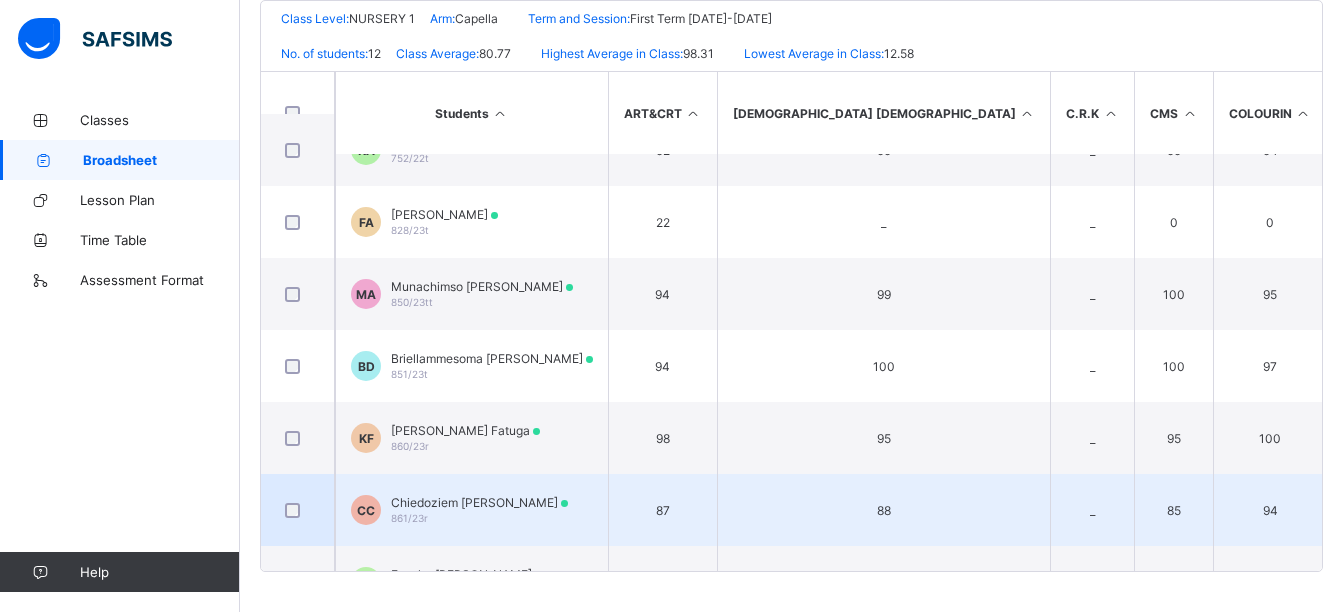 scroll, scrollTop: 0, scrollLeft: 0, axis: both 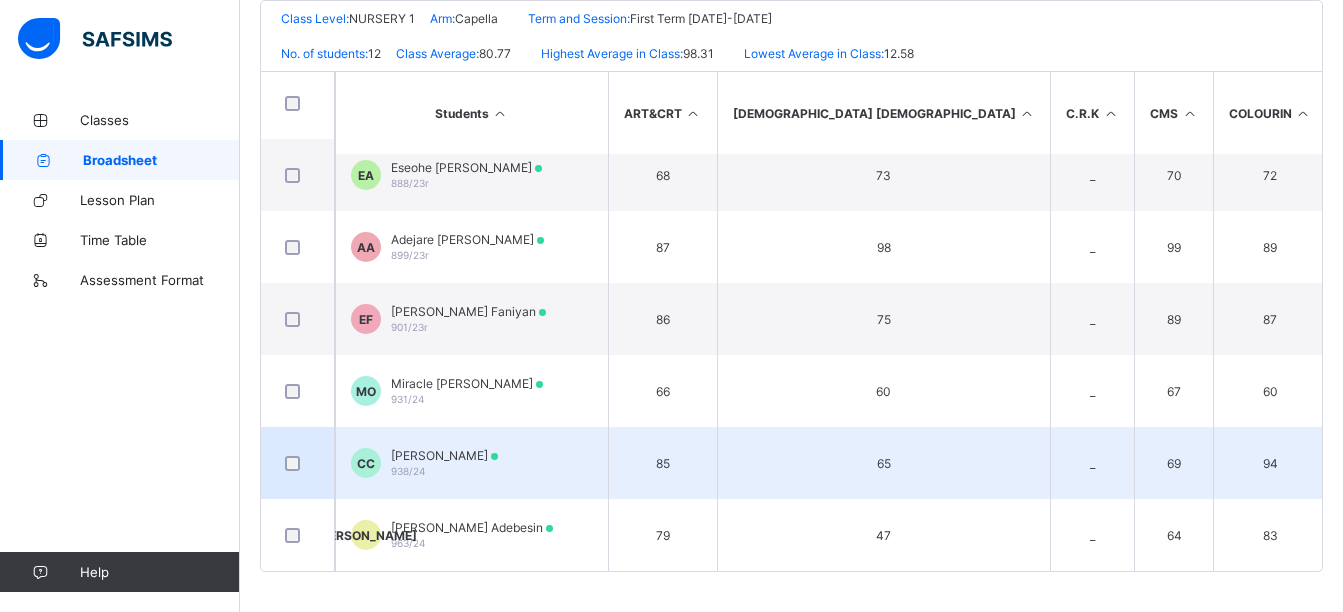 click on "79" at bounding box center [1381, 463] 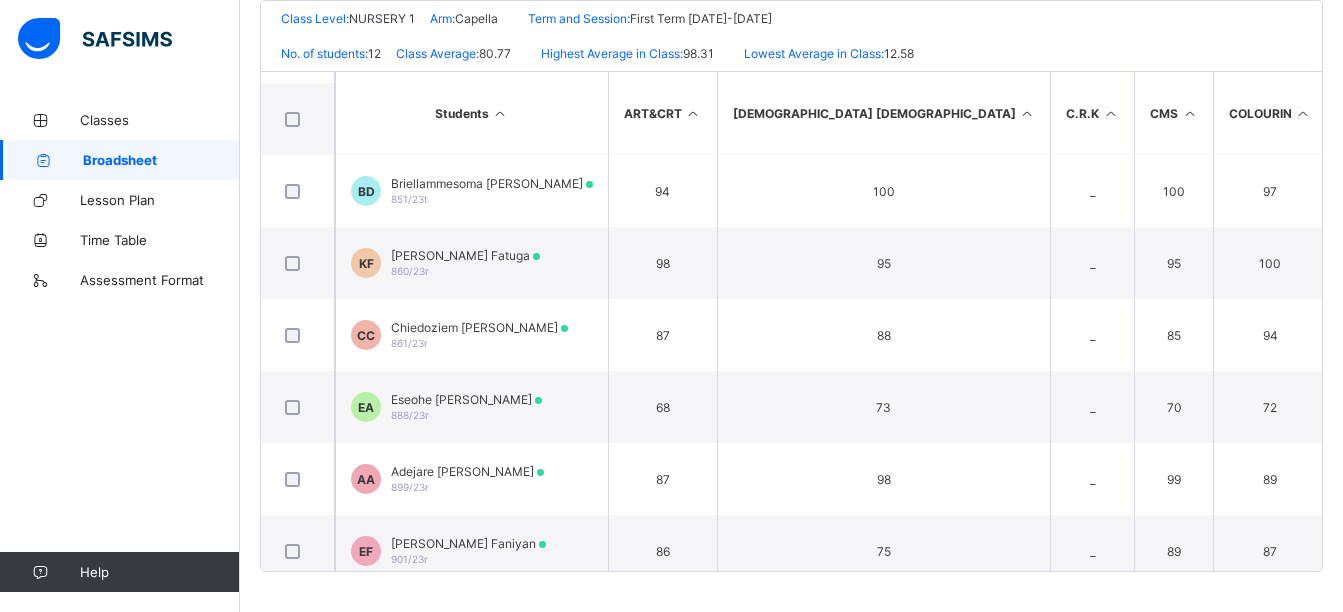 scroll, scrollTop: 25, scrollLeft: 0, axis: vertical 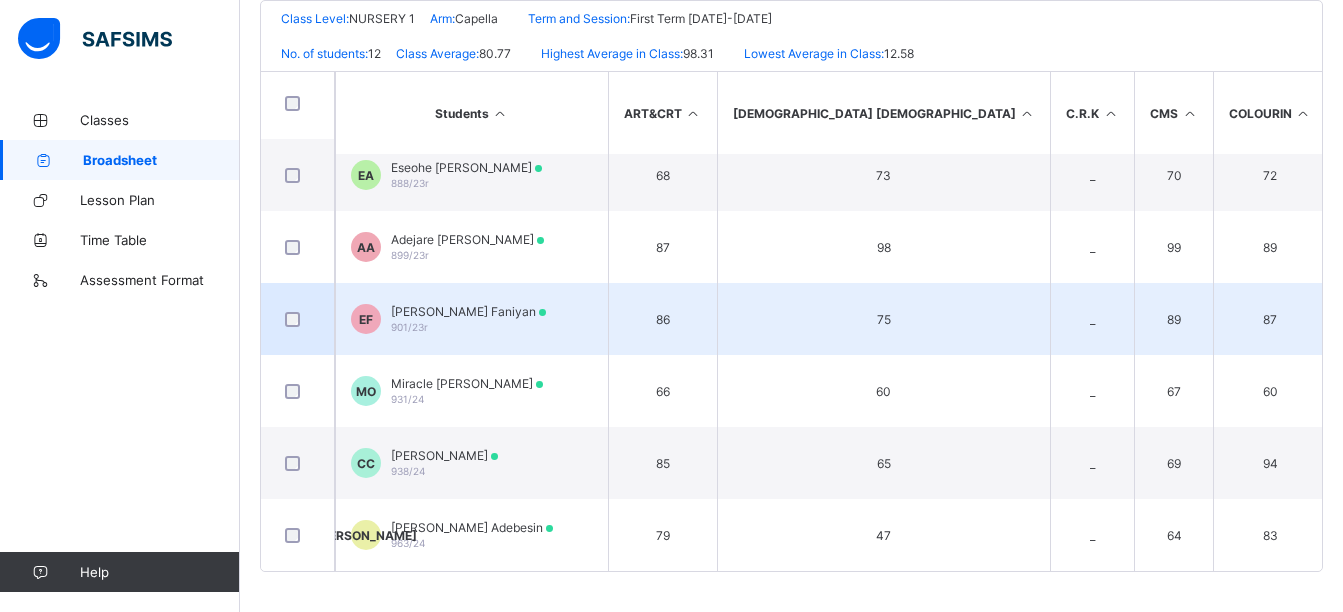 click on "_" at bounding box center (1092, 319) 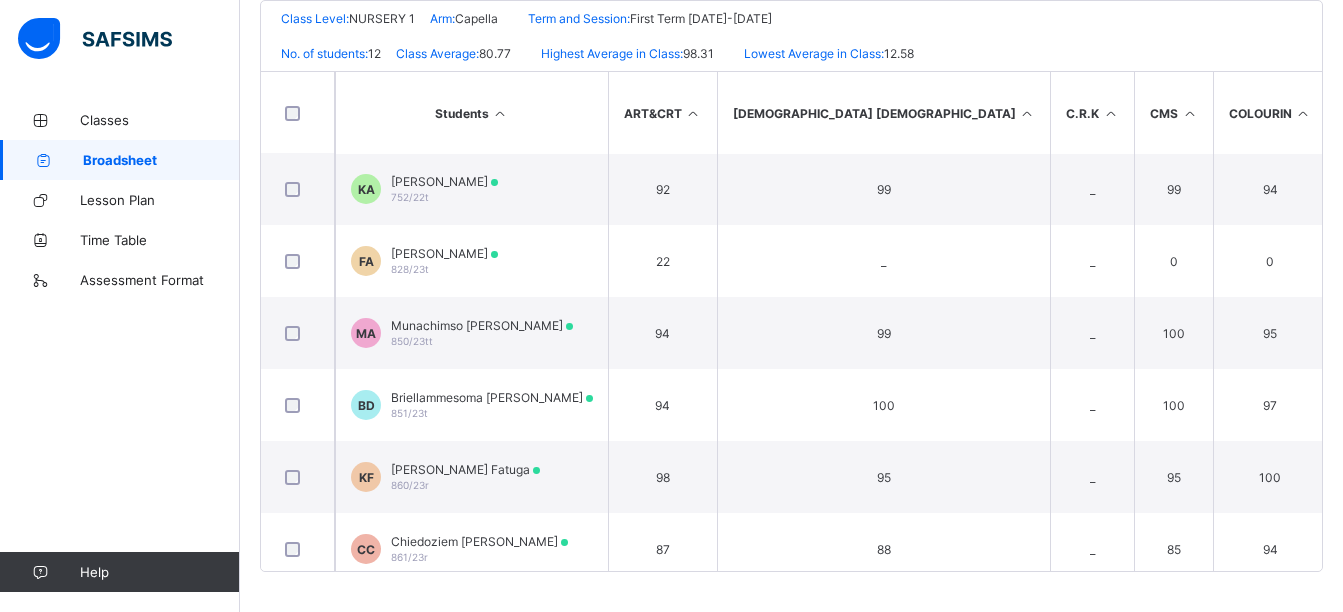 scroll, scrollTop: 0, scrollLeft: 0, axis: both 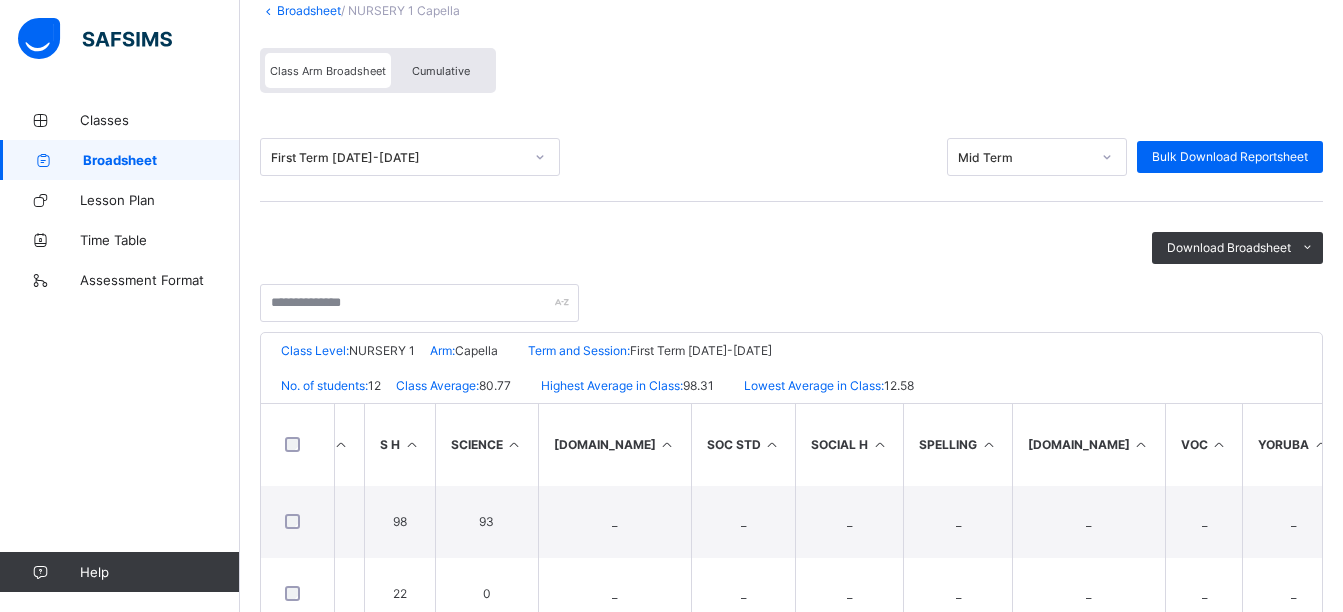 click on "Resume" at bounding box center (969, -174) 